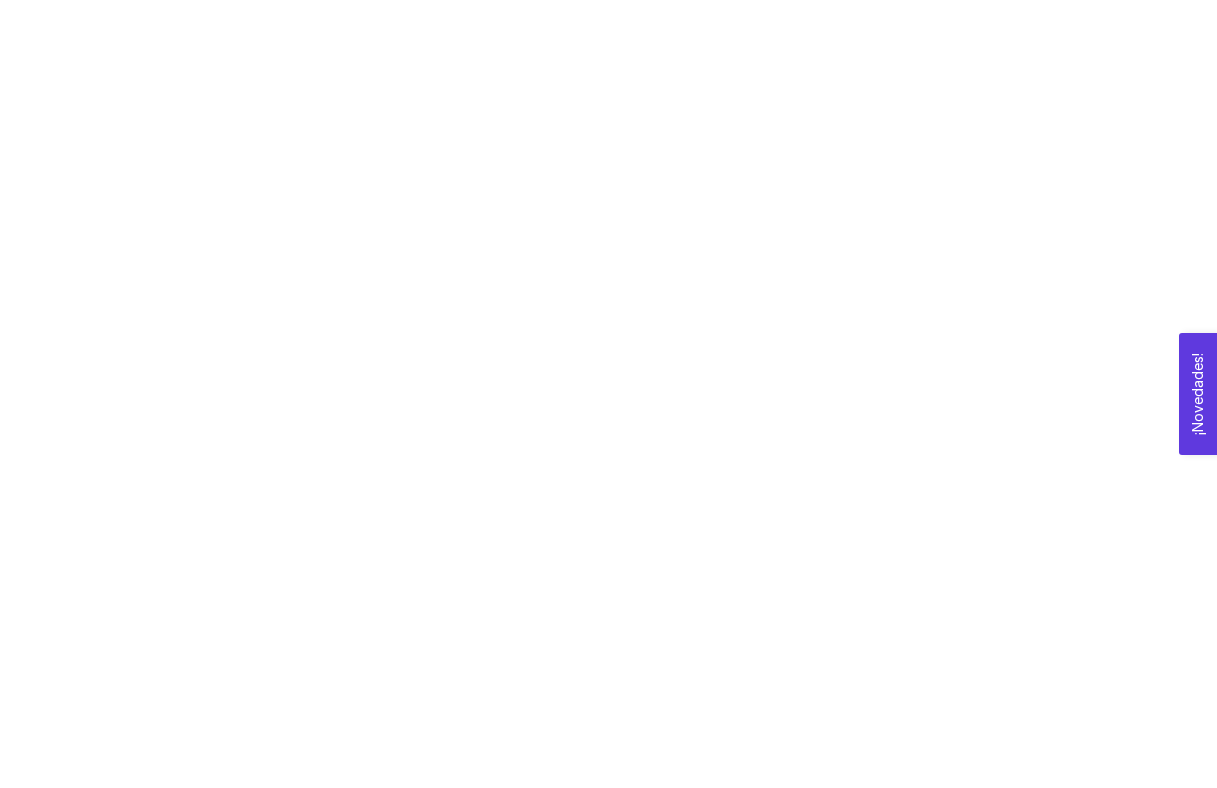 scroll, scrollTop: 0, scrollLeft: 0, axis: both 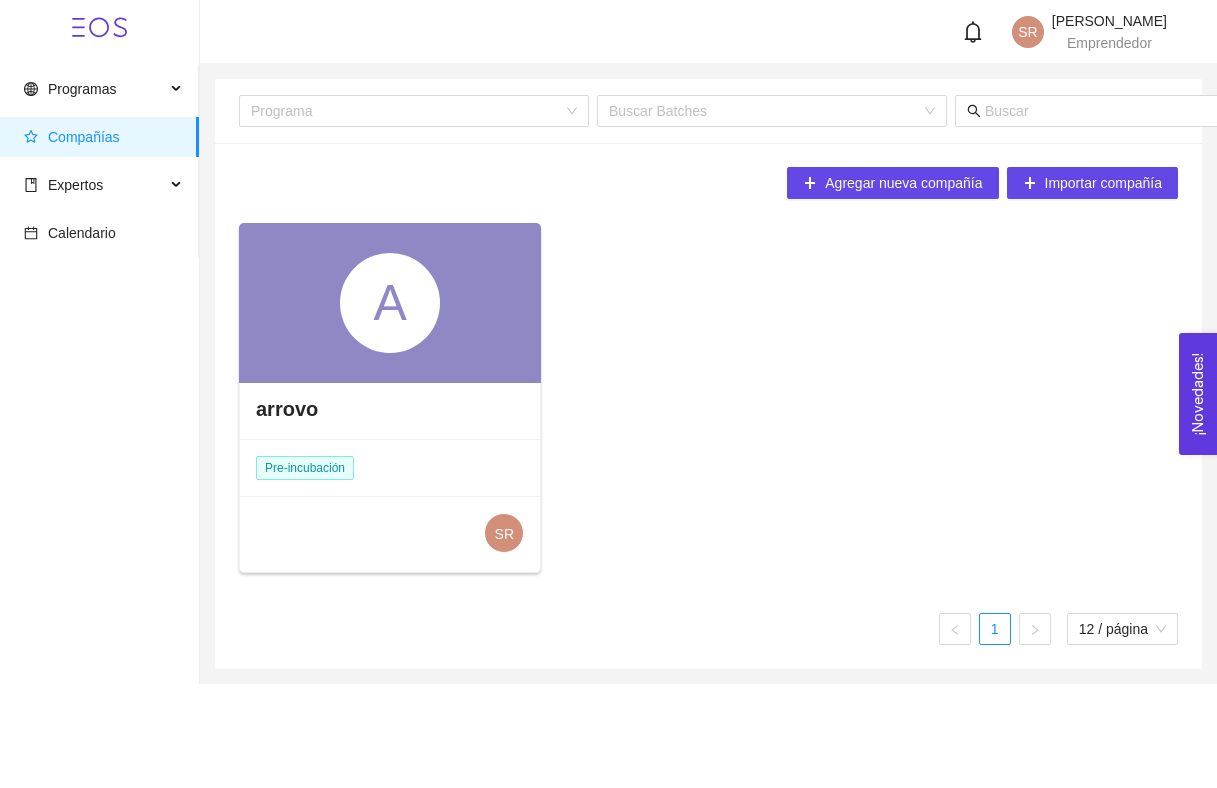 click on "arrovo" at bounding box center [390, 409] 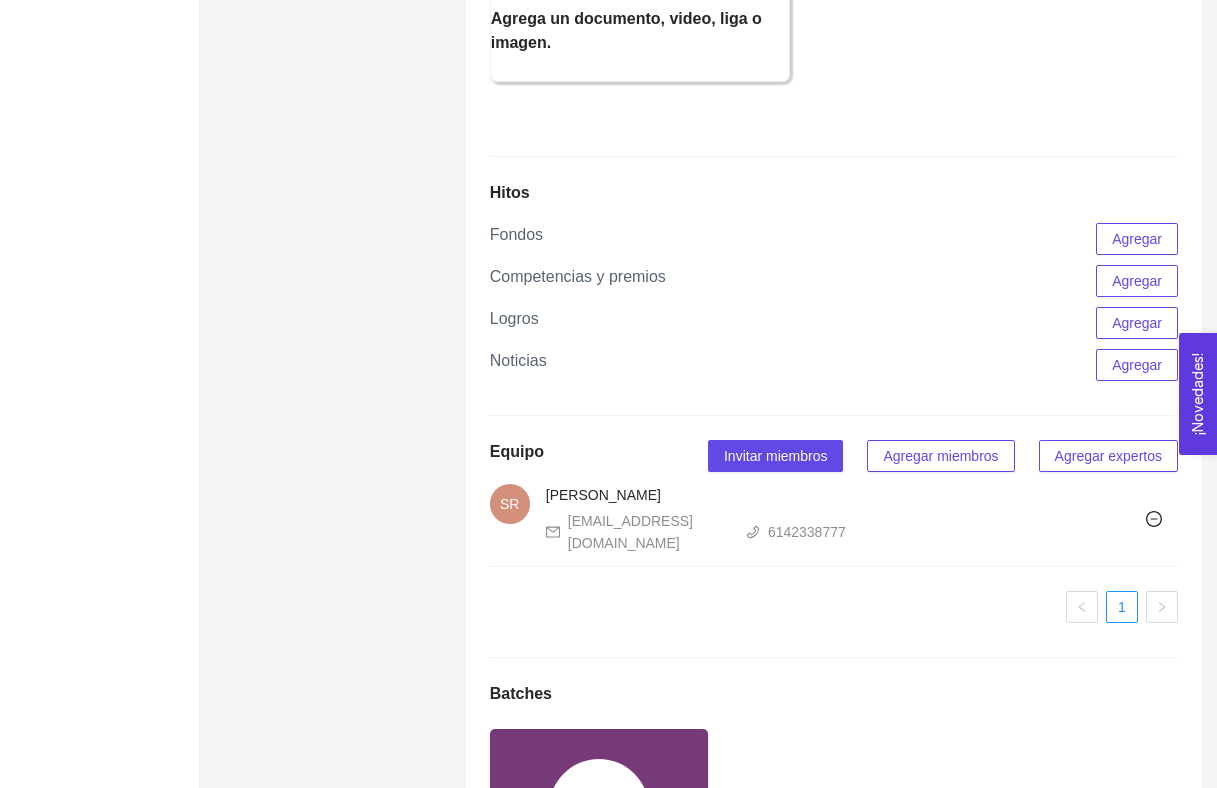 scroll, scrollTop: 2005, scrollLeft: 0, axis: vertical 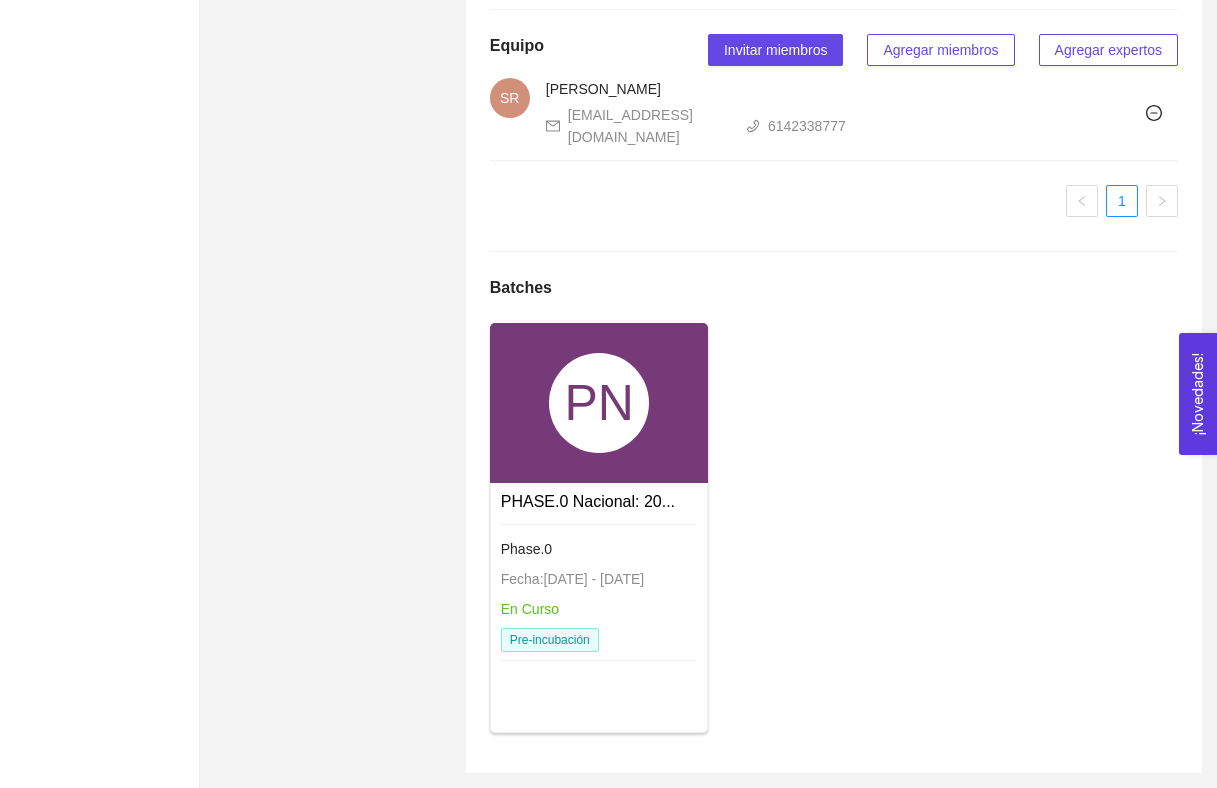 click on "PHASE.0 Nacional: 20..." at bounding box center [588, 501] 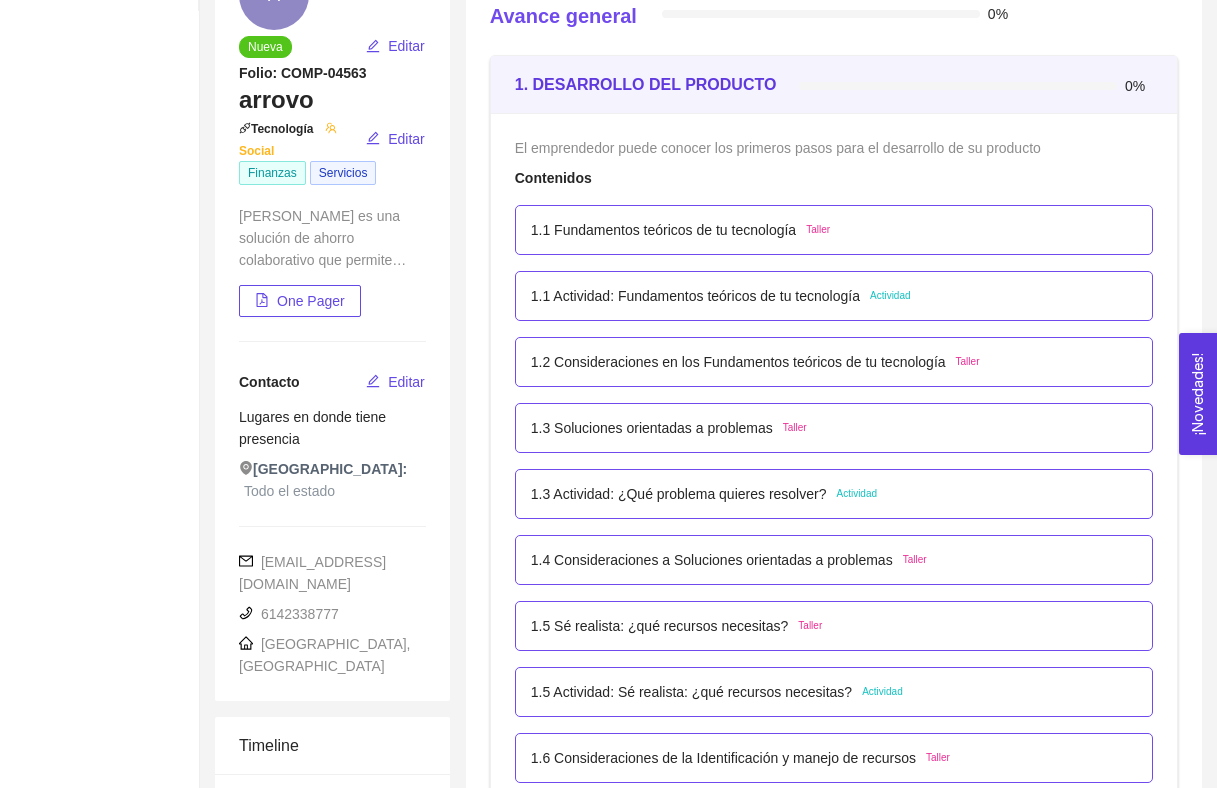 scroll, scrollTop: 258, scrollLeft: 0, axis: vertical 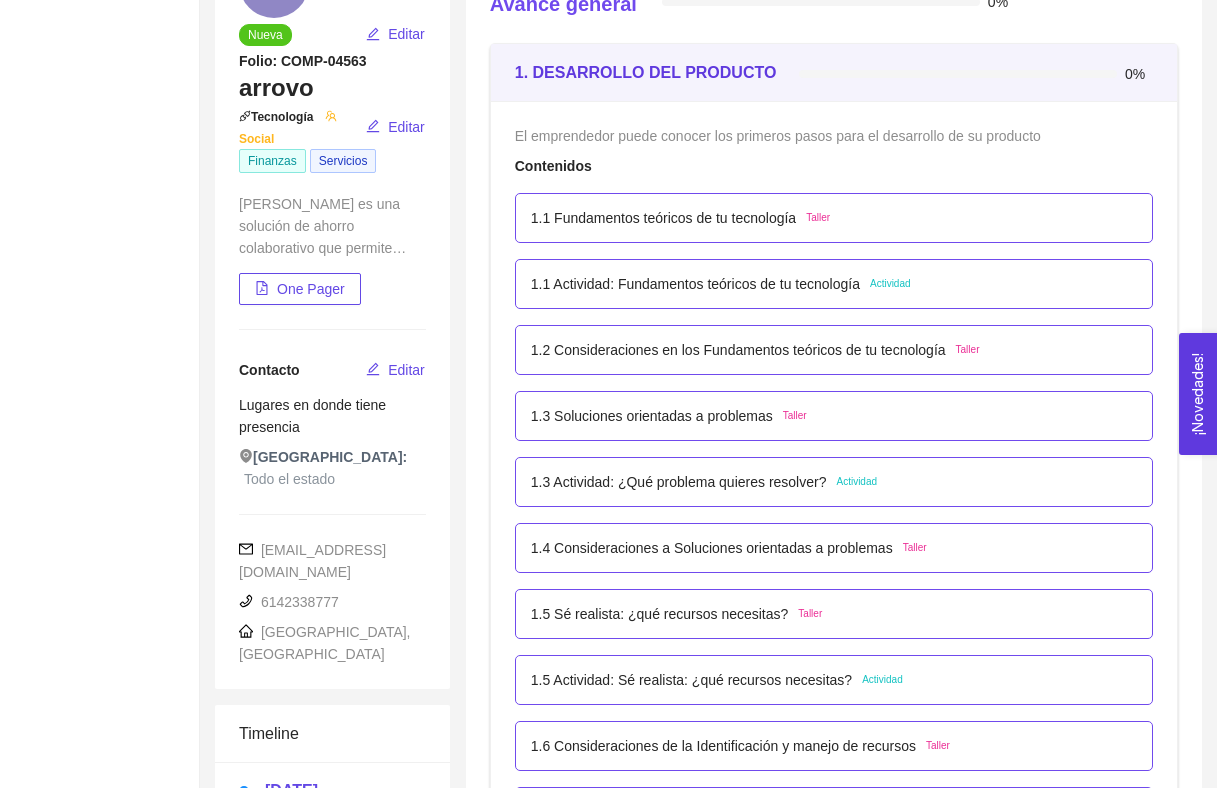 click on "1.3 Actividad: ¿Qué problema quieres resolver?" at bounding box center [679, 482] 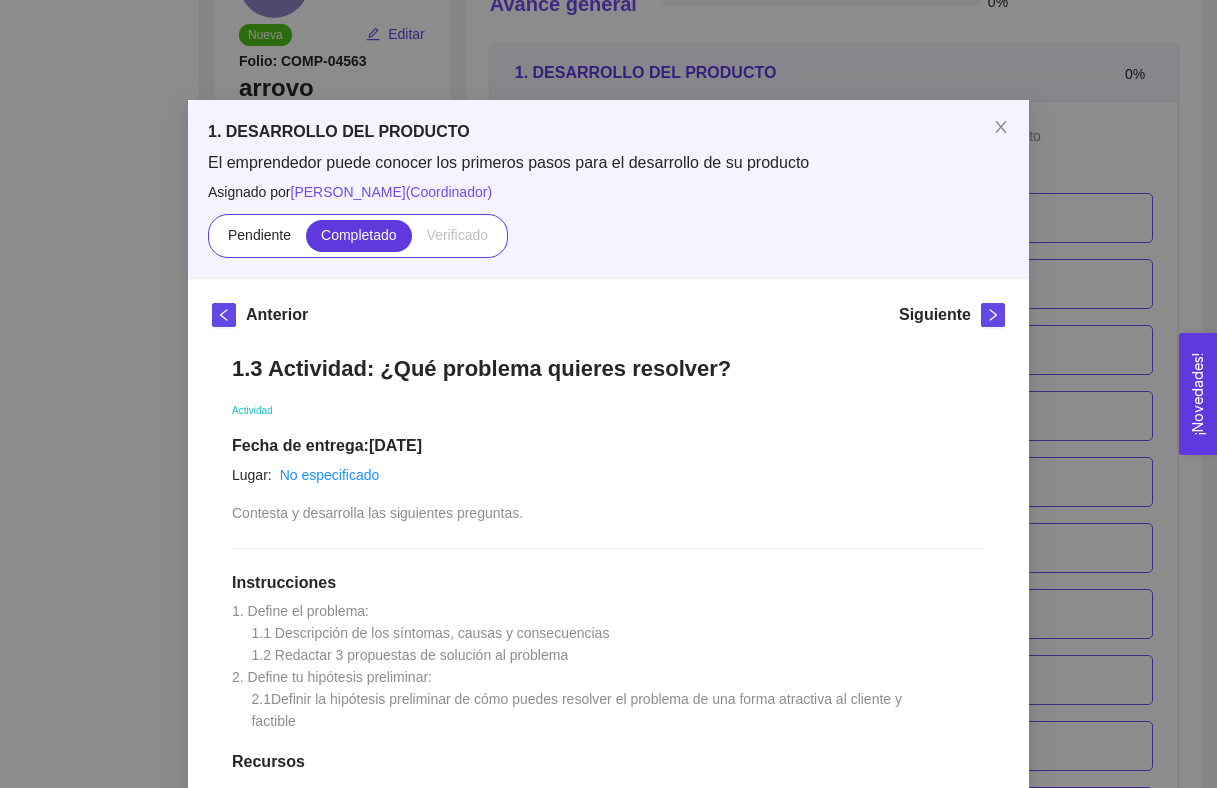 click on "1. DESARROLLO DEL PRODUCTO El emprendedor puede conocer los primeros pasos para el desarrollo de su producto
Asignado por  [PERSON_NAME]   ( Coordinador ) Pendiente Completado Verificado Anterior Siguiente 1.3 Actividad: ¿Qué problema quieres resolver? Actividad Fecha de entrega:  [DATE] Lugar: No especificado Contesta y desarrolla las siguientes preguntas.
Instrucciones 1. Define el problema:
1.1 Descripción de los síntomas, causas y consecuencias
1.2 Redactar 3 propuestas de solución al problema
2. Define tu hipótesis preliminar:
2.1Definir la hipótesis preliminar de cómo puedes resolver el problema de una forma atractiva al cliente y
factible
Recursos Historial de entrega [PERSON_NAME] marcó como completado SR . 1.3 Actividad_¿Qué problema quieres resolver_.pdf Comentarios Enviar comentarios Cancelar Aceptar" at bounding box center [608, 394] 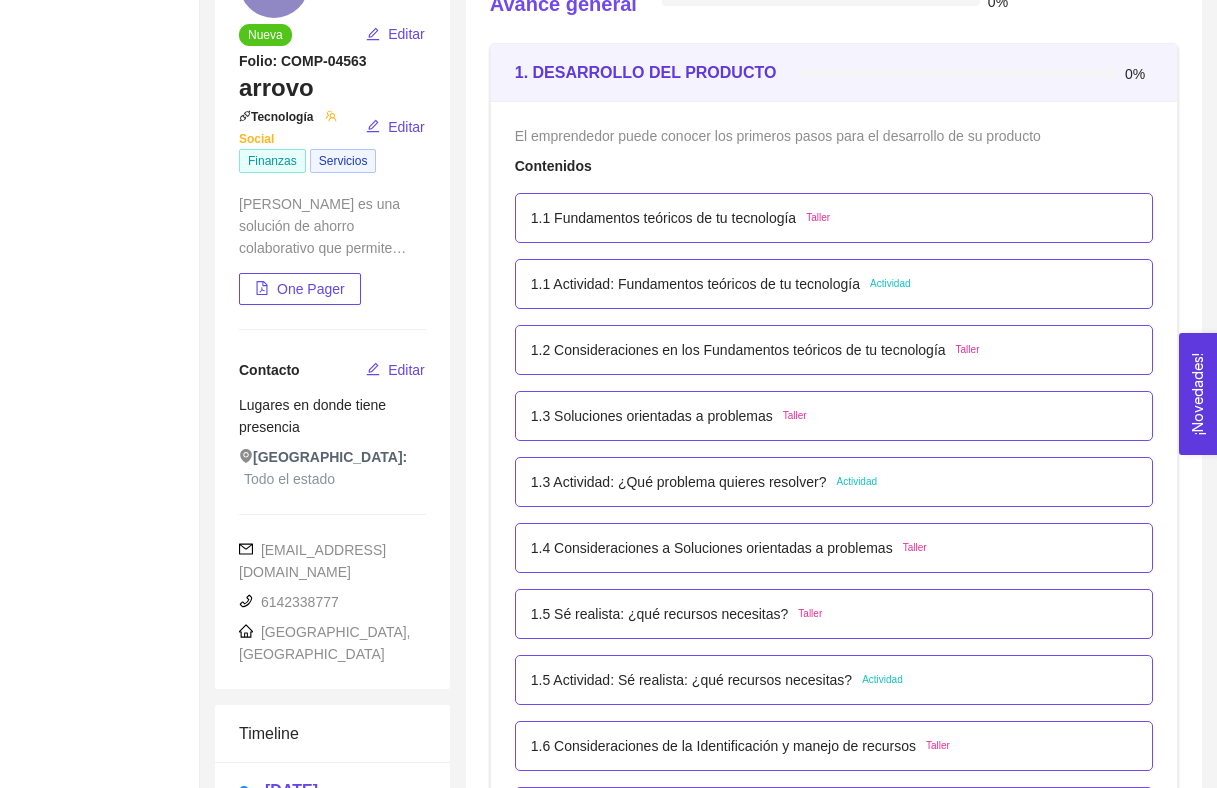 click on "1.4 Consideraciones a Soluciones orientadas a problemas" at bounding box center (712, 548) 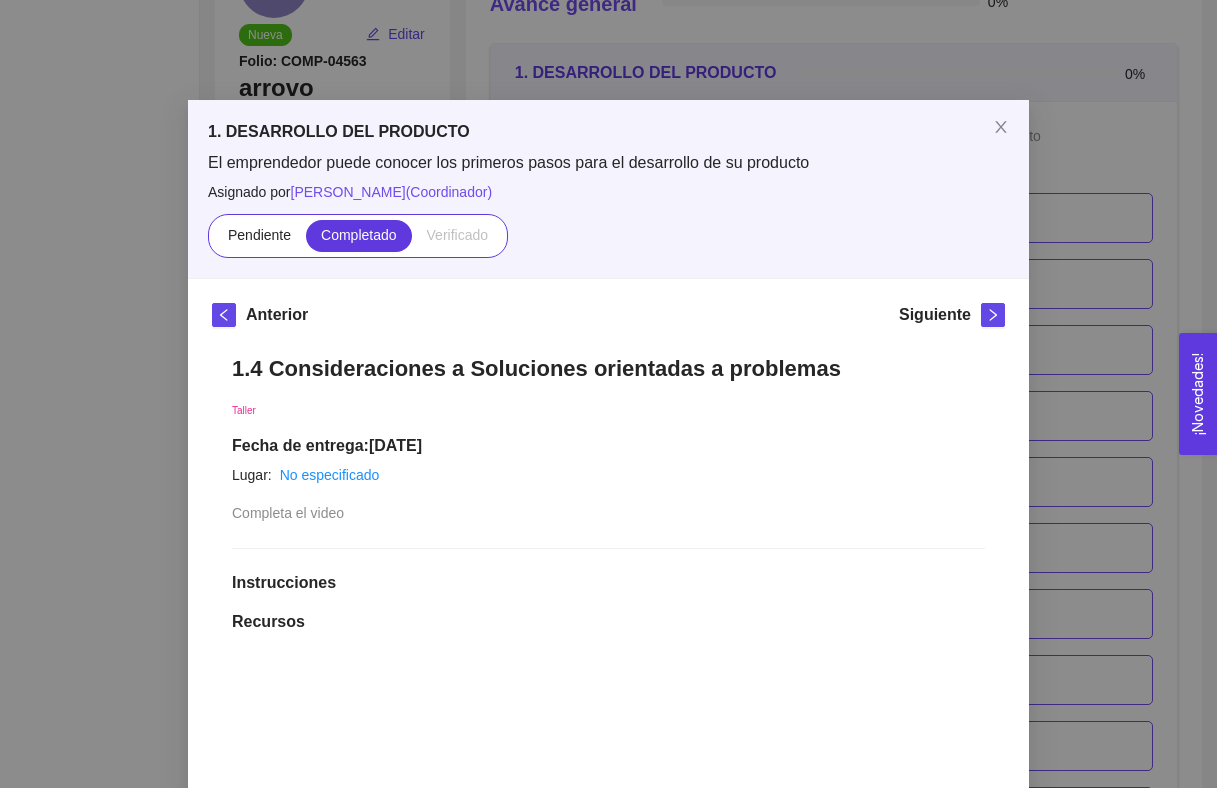 click on "1. DESARROLLO DEL PRODUCTO El emprendedor puede conocer los primeros pasos para el desarrollo de su producto
Asignado por  [PERSON_NAME]   ( Coordinador ) Pendiente Completado Verificado Anterior Siguiente 1.4 Consideraciones a Soluciones orientadas a problemas Taller Fecha de entrega:  [DATE] Lugar: No especificado Completa el video Instrucciones Recursos link [URL][DOMAIN_NAME] Historial de entrega [PERSON_NAME] marcó como completado Comentarios Enviar comentarios Cancelar Aceptar" at bounding box center [608, 394] 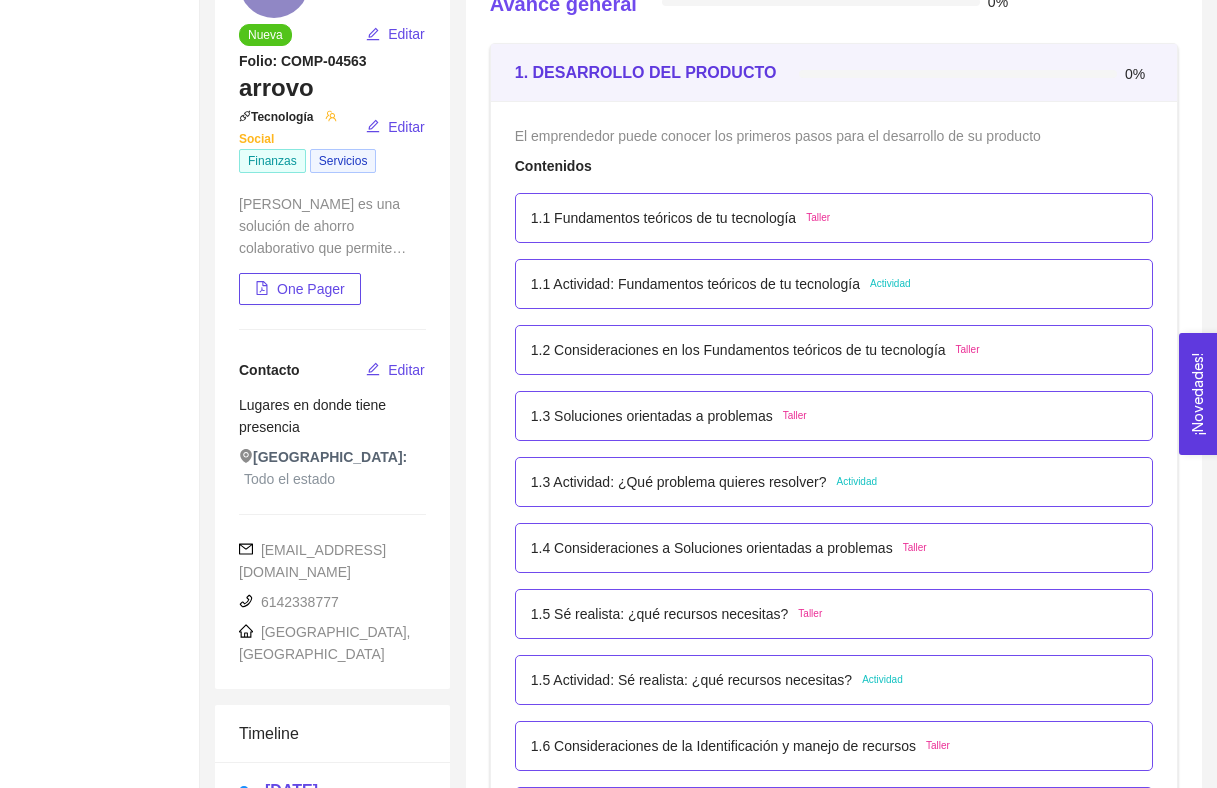 scroll, scrollTop: 313, scrollLeft: 0, axis: vertical 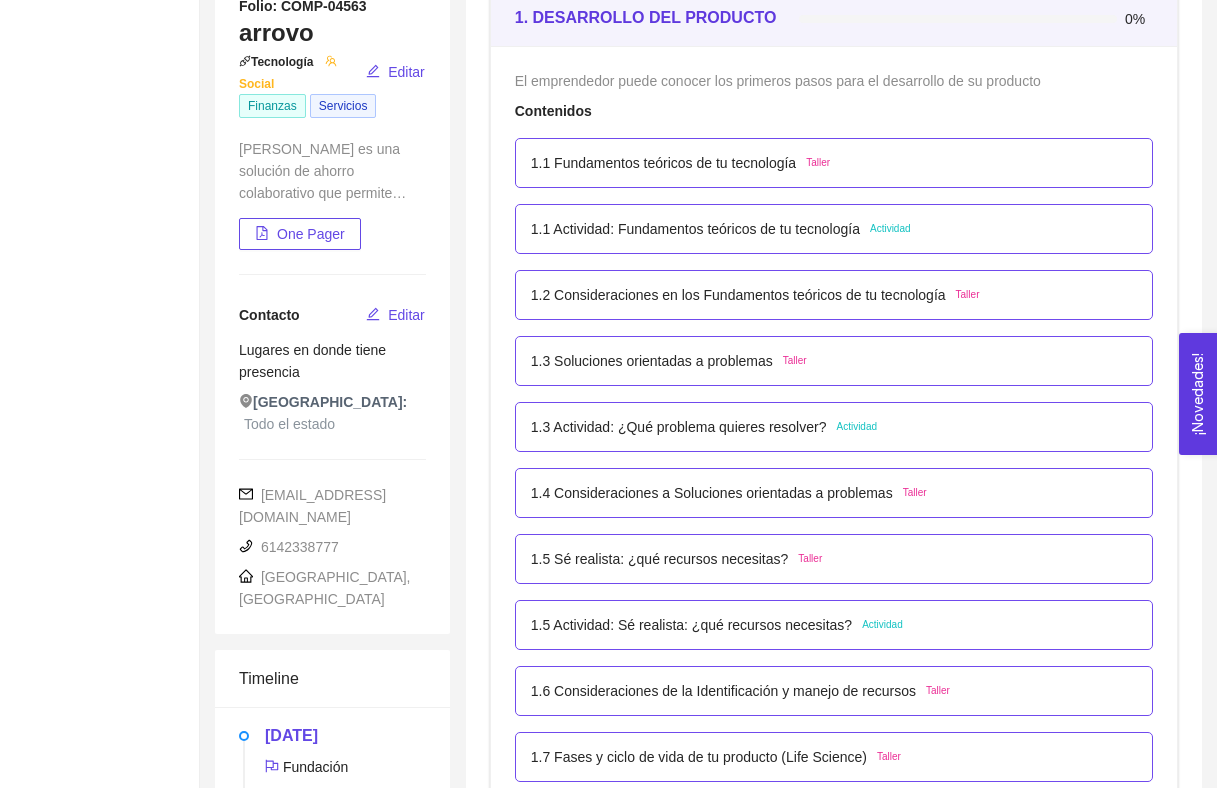 click on "1.4 Consideraciones a Soluciones orientadas a problemas" at bounding box center (712, 493) 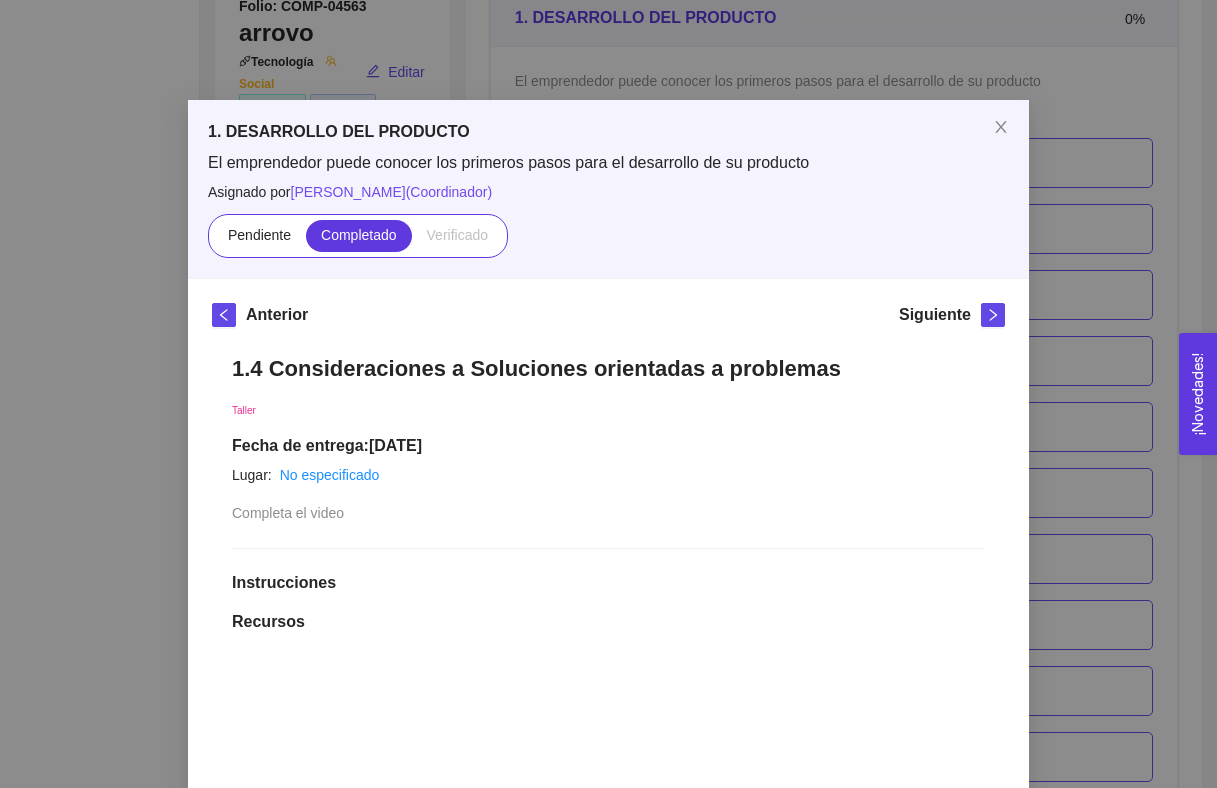 click on "1. DESARROLLO DEL PRODUCTO El emprendedor puede conocer los primeros pasos para el desarrollo de su producto
Asignado por  [PERSON_NAME]   ( Coordinador ) Pendiente Completado Verificado Anterior Siguiente 1.4 Consideraciones a Soluciones orientadas a problemas Taller Fecha de entrega:  [DATE] Lugar: No especificado Completa el video Instrucciones Recursos link [URL][DOMAIN_NAME] Historial de entrega [PERSON_NAME] marcó como completado Comentarios Enviar comentarios Cancelar Aceptar" at bounding box center [608, 394] 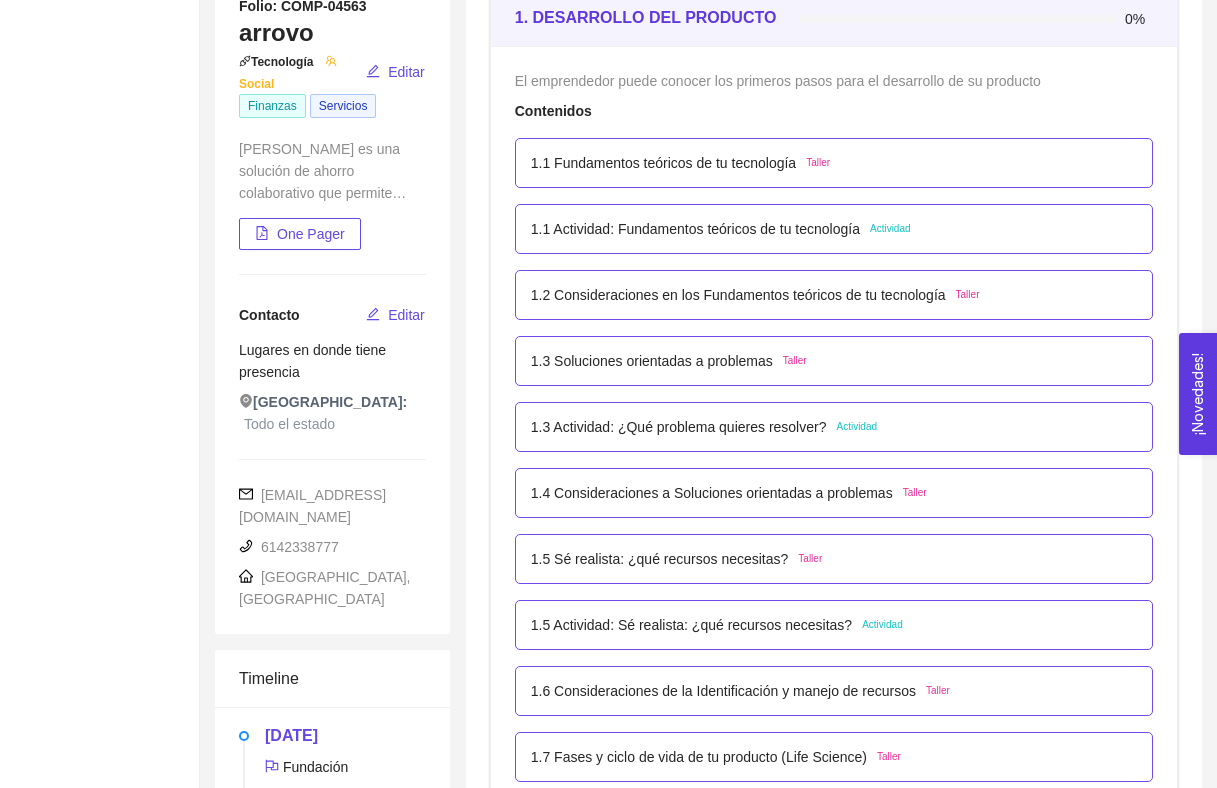 click on "1.5 Sé realista: ¿qué recursos necesitas? Taller" at bounding box center [834, 559] 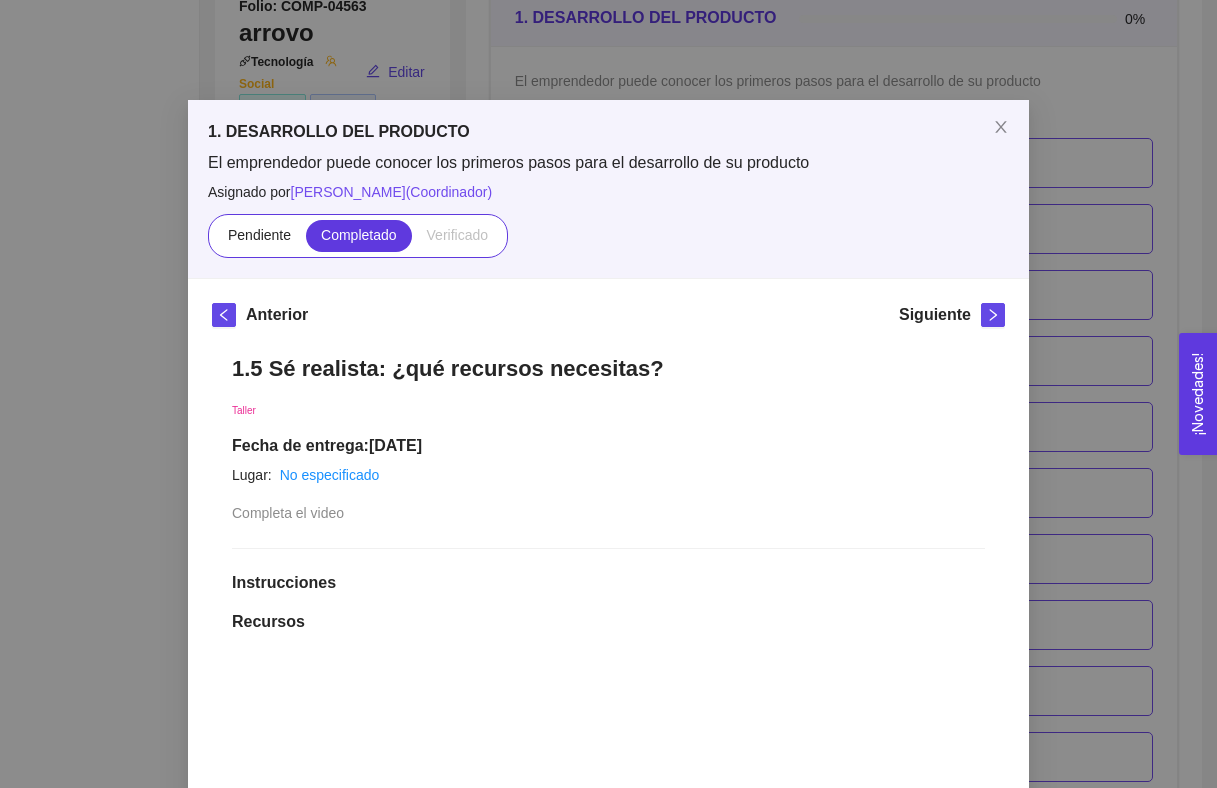 click on "1. DESARROLLO DEL PRODUCTO El emprendedor puede conocer los primeros pasos para el desarrollo de su producto
Asignado por  [PERSON_NAME]   ( Coordinador ) Pendiente Completado Verificado Anterior Siguiente 1.5 Sé realista: ¿qué recursos necesitas? Taller Fecha de entrega:  [DATE] Lugar: No especificado Completa el video Instrucciones Recursos link [URL][DOMAIN_NAME] Historial de entrega [PERSON_NAME] marcó como completado Comentarios Enviar comentarios Cancelar Aceptar" at bounding box center [608, 394] 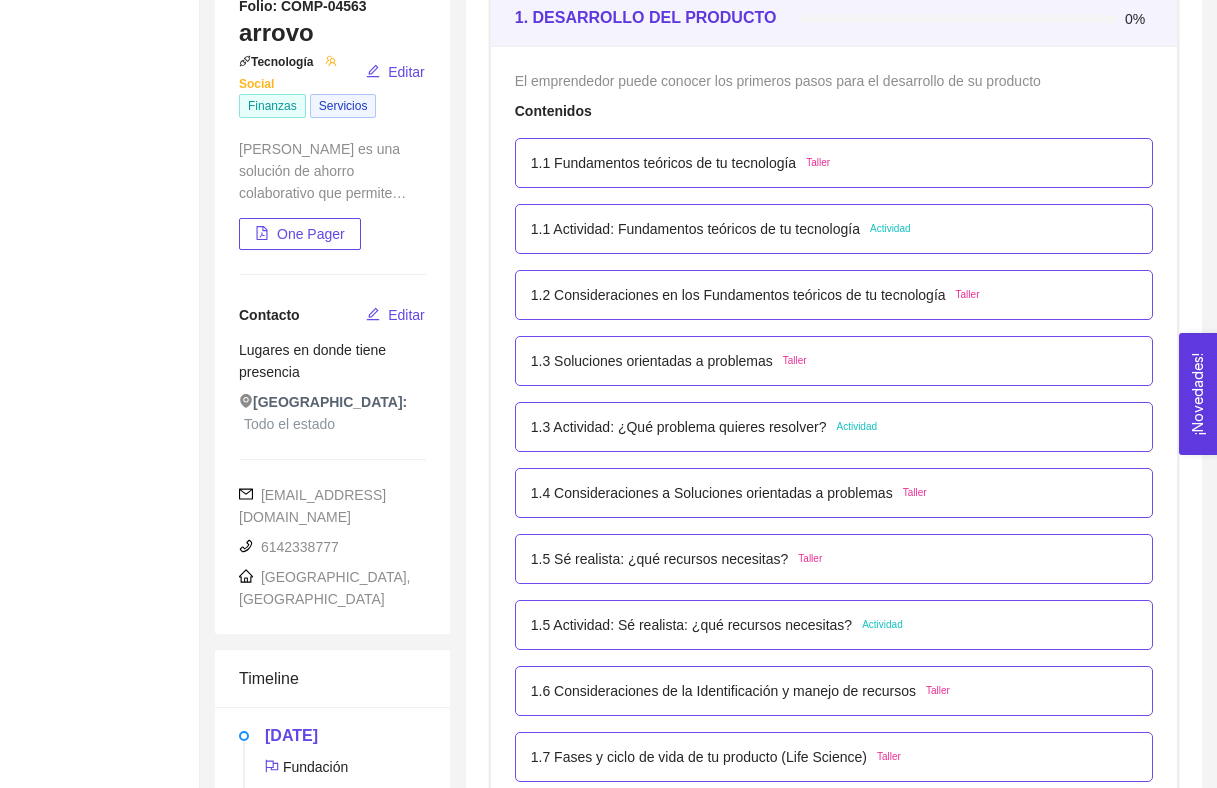 scroll, scrollTop: 395, scrollLeft: 0, axis: vertical 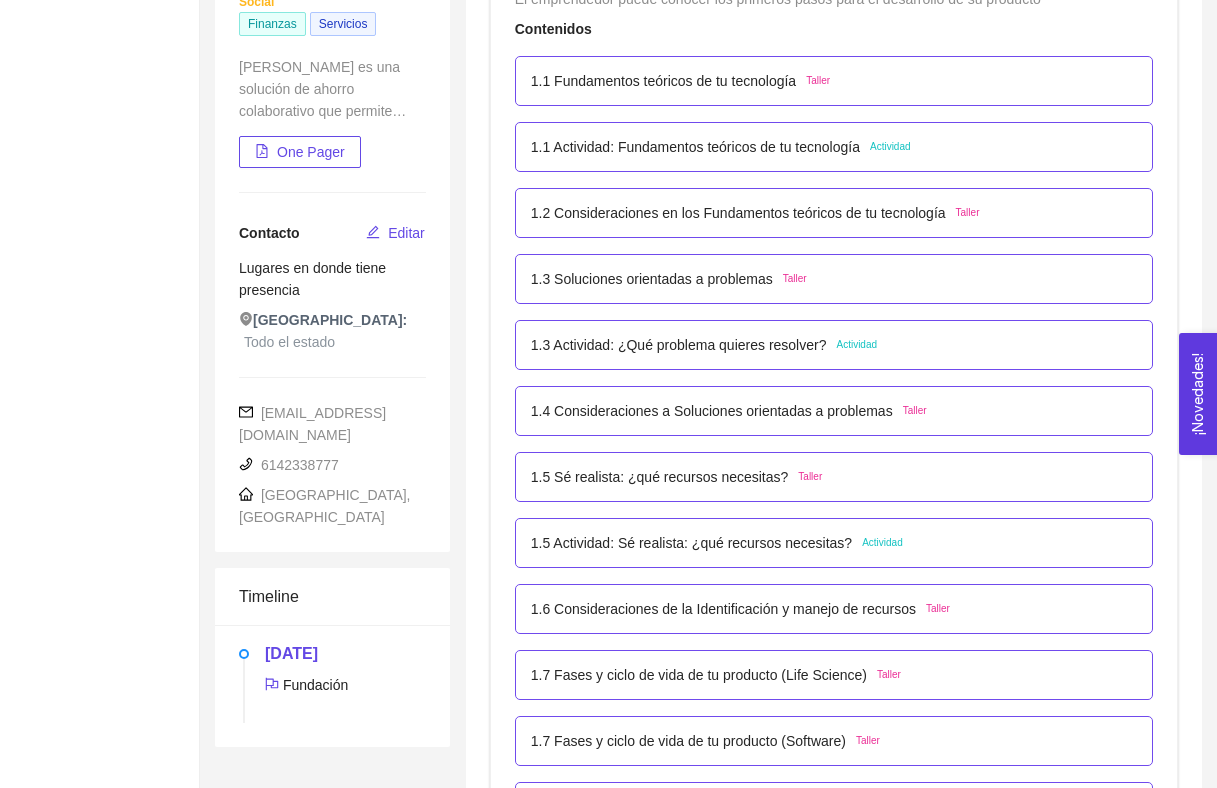 click on "1.5 Actividad: Sé realista: ¿qué recursos necesitas? Actividad" at bounding box center (834, 543) 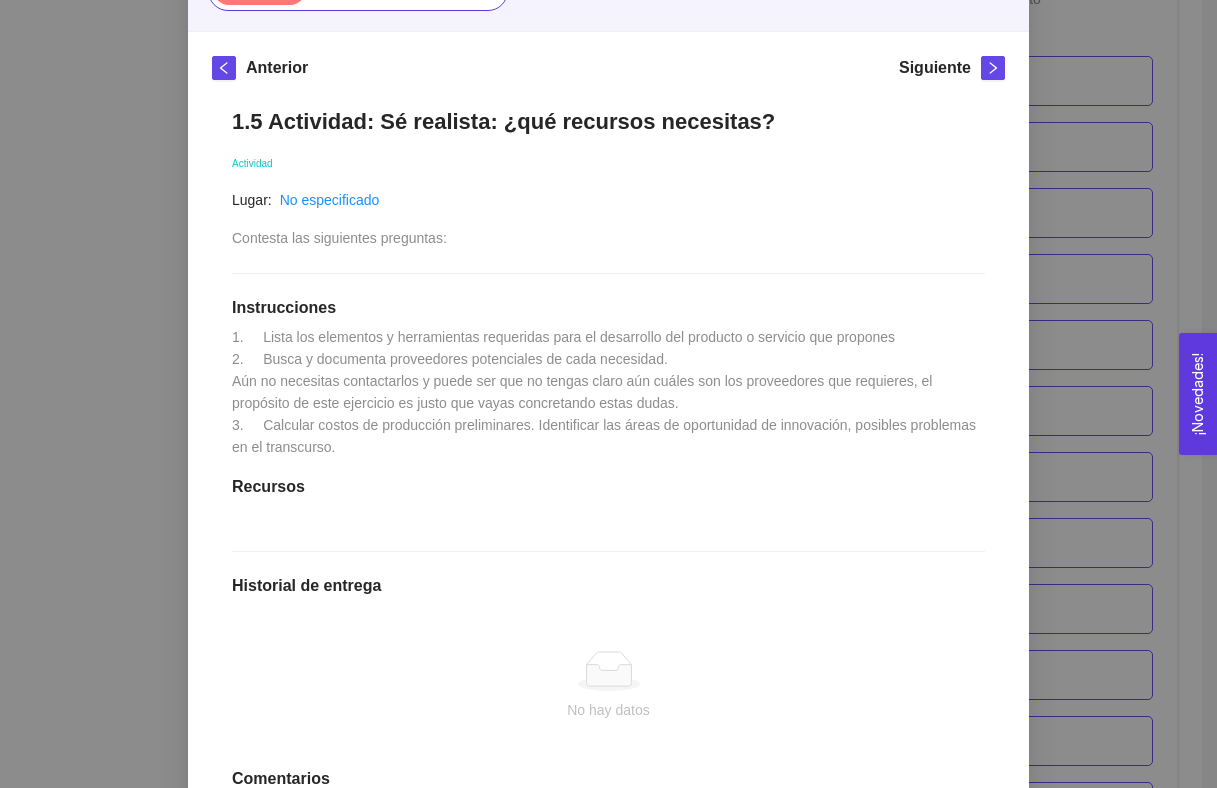 scroll, scrollTop: 248, scrollLeft: 0, axis: vertical 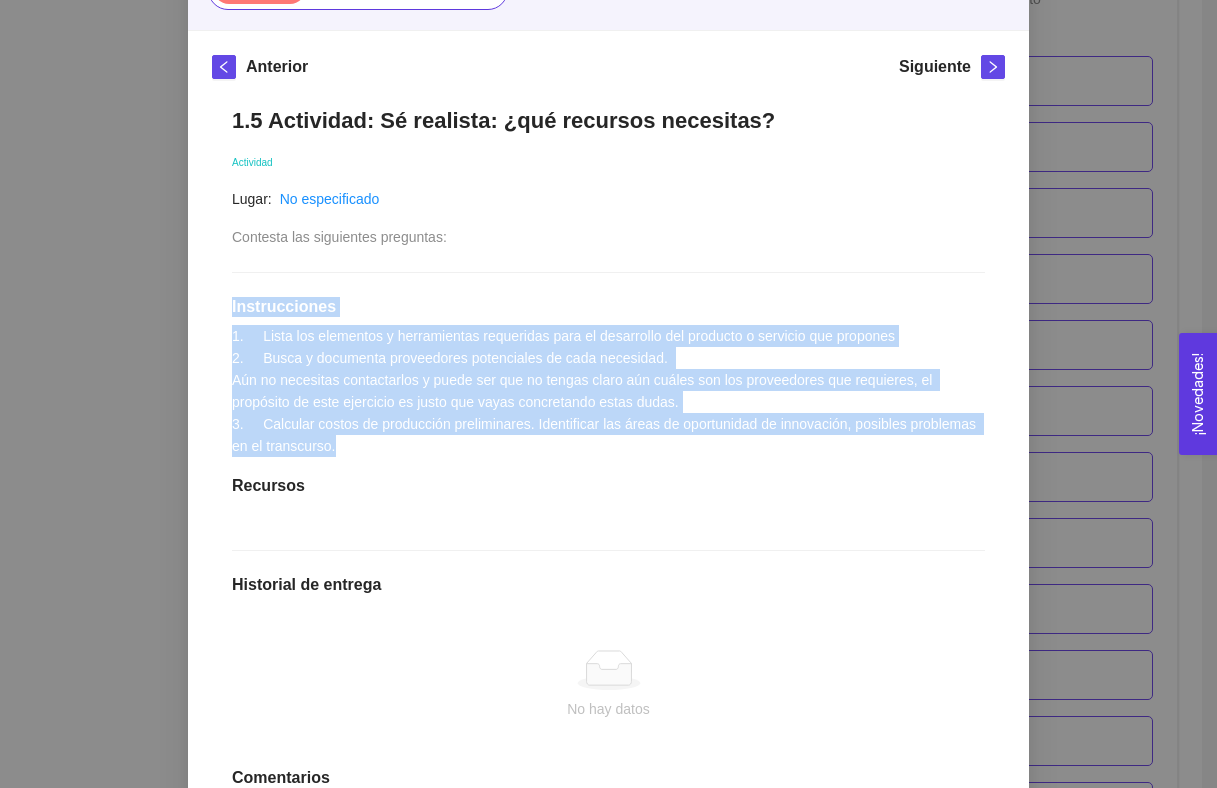 drag, startPoint x: 428, startPoint y: 440, endPoint x: 204, endPoint y: 304, distance: 262.05344 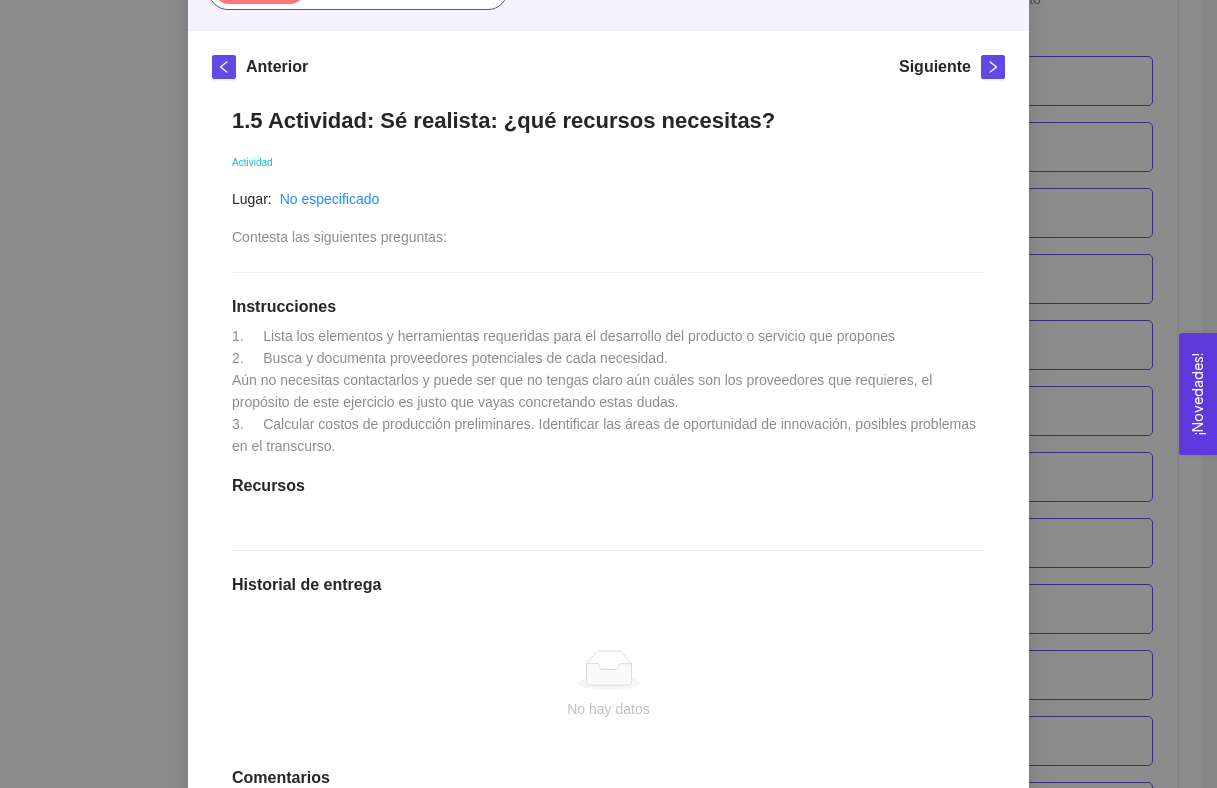 click on "1. DESARROLLO DEL PRODUCTO El emprendedor puede conocer los primeros pasos para el desarrollo de su producto
Asignado por  [PERSON_NAME]   ( Coordinador ) Pendiente Completado Verificado Anterior Siguiente 1.5 Actividad: Sé realista: ¿qué recursos necesitas? Actividad Lugar: No especificado Contesta las siguientes preguntas: Instrucciones 1.	Lista los elementos y herramientas requeridas para el desarrollo del producto o servicio que propones
2.	Busca y documenta proveedores potenciales de cada necesidad.
Aún no necesitas contactarlos y puede ser que no tengas claro aún cuáles son los proveedores que requieres, el propósito de este ejercicio es justo que vayas concretando estas dudas.
3.	Calcular costos de producción preliminares. Identificar las áreas de oportunidad de innovación, posibles problemas en el transcurso.
Recursos Historial de entrega No hay datos Comentarios Enviar comentarios Cancelar Aceptar" at bounding box center [608, 394] 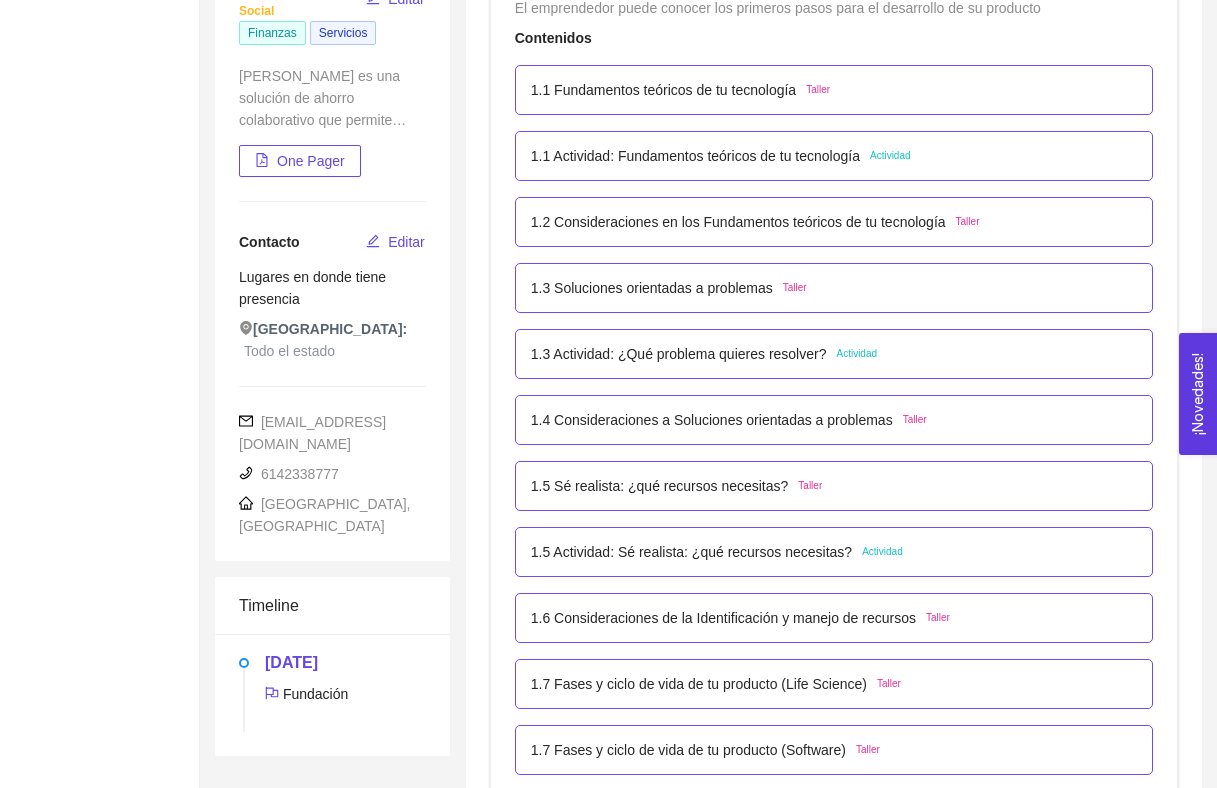 scroll, scrollTop: 679, scrollLeft: 0, axis: vertical 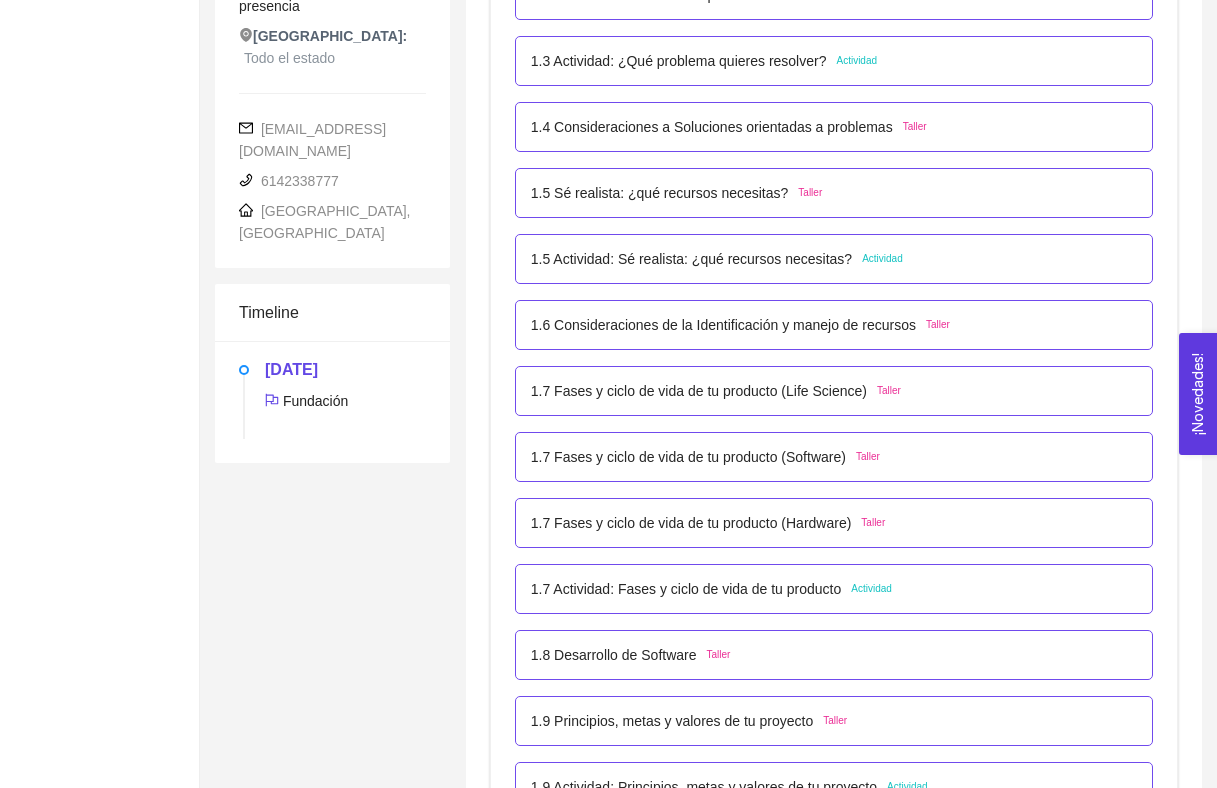click on "1.5 Actividad: Sé realista: ¿qué recursos necesitas?" at bounding box center [691, 259] 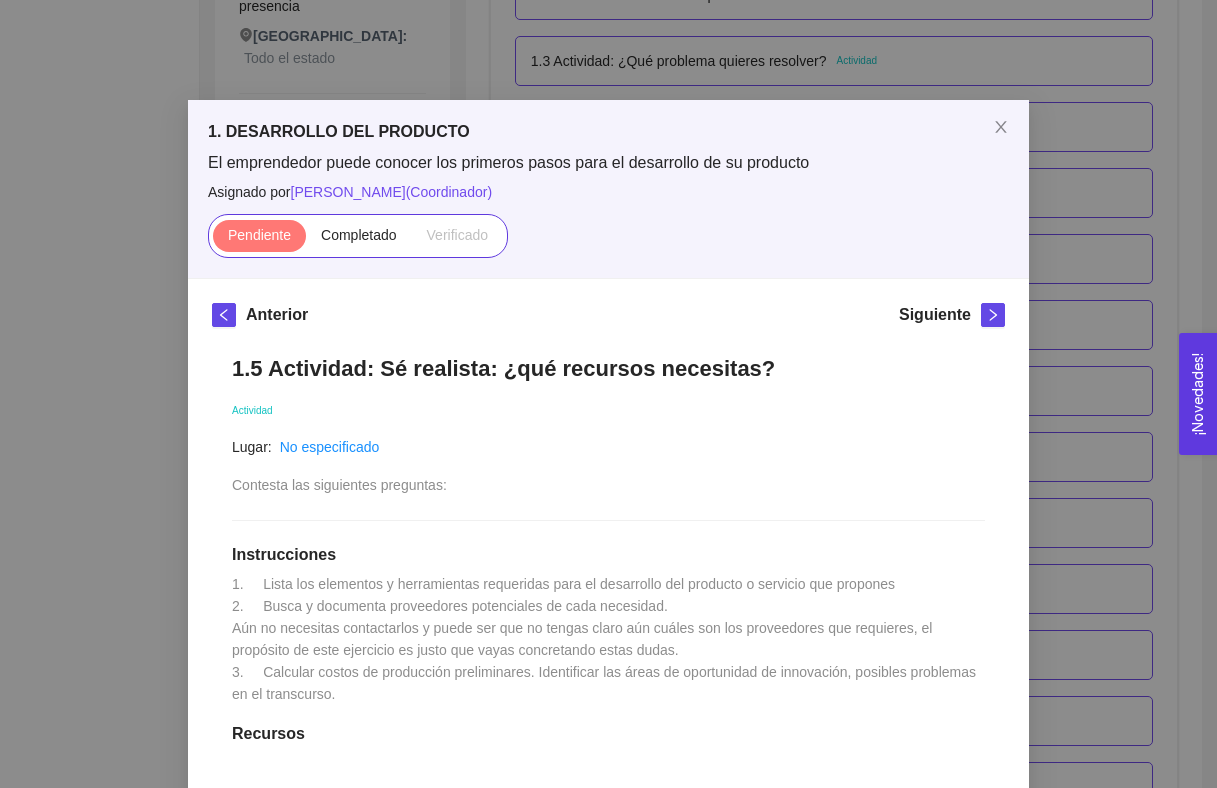 click on "1. DESARROLLO DEL PRODUCTO El emprendedor puede conocer los primeros pasos para el desarrollo de su producto
Asignado por  [PERSON_NAME]   ( Coordinador ) Pendiente Completado Verificado" at bounding box center [608, 189] 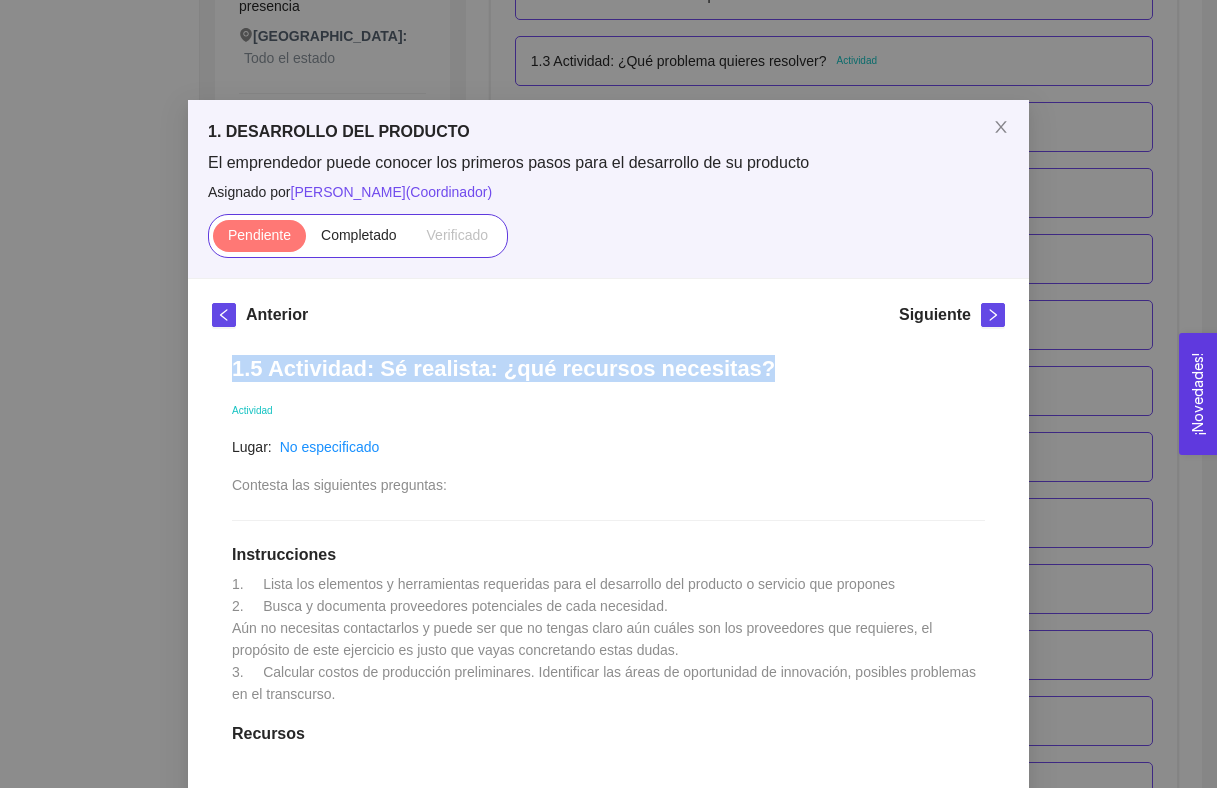 drag, startPoint x: 639, startPoint y: 364, endPoint x: 308, endPoint y: 352, distance: 331.21744 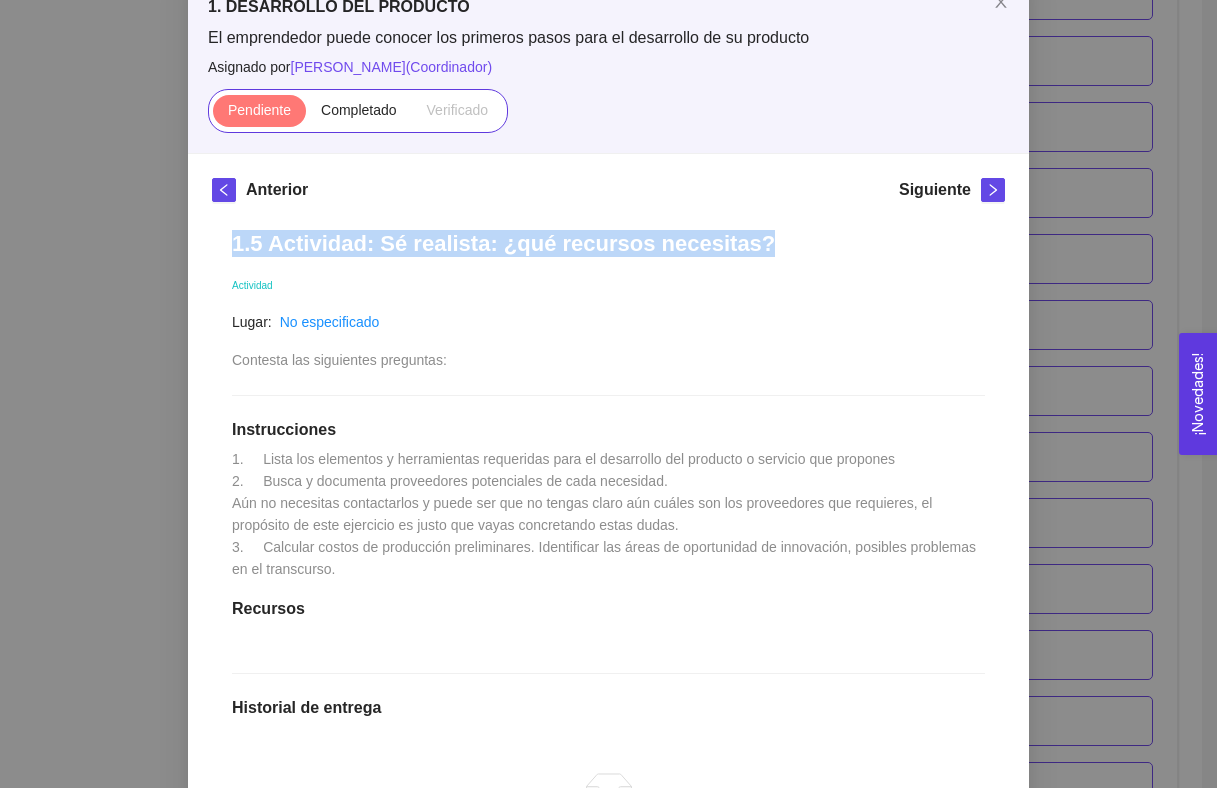 scroll, scrollTop: 129, scrollLeft: 0, axis: vertical 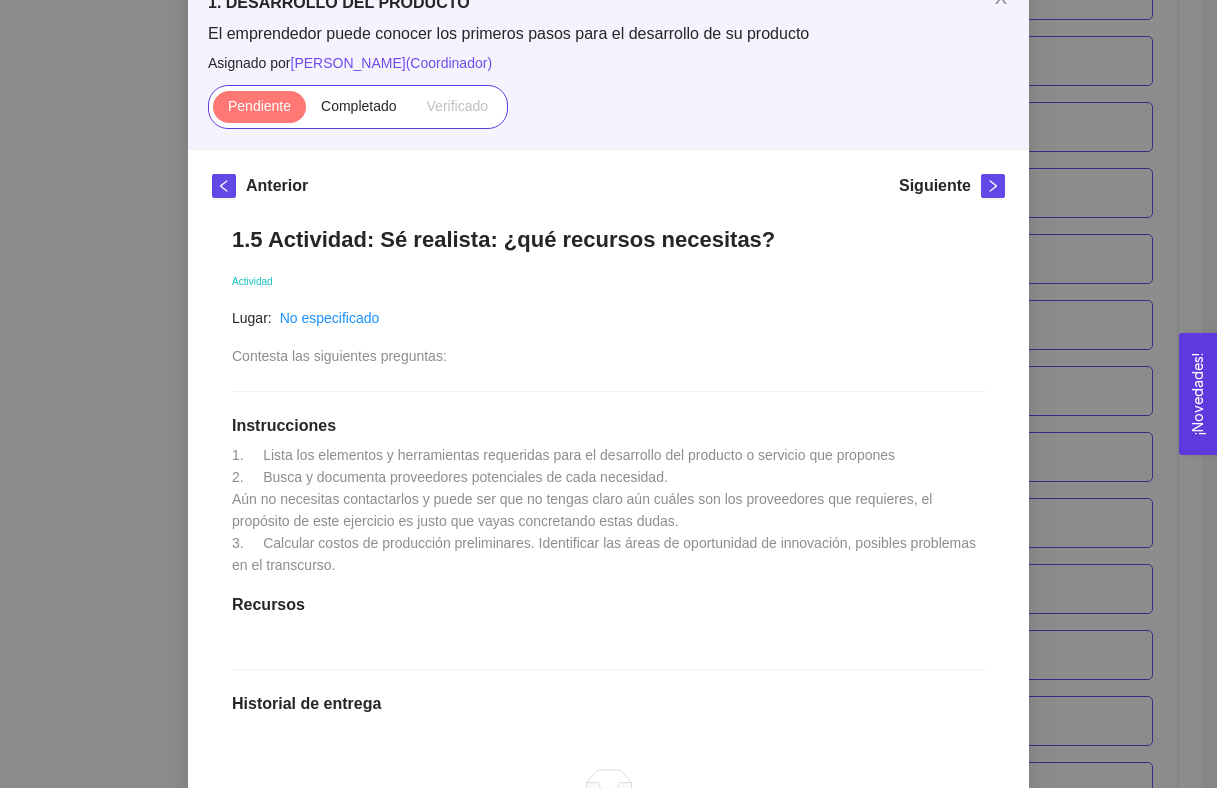 click on "1.	Lista los elementos y herramientas requeridas para el desarrollo del producto o servicio que propones
2.	Busca y documenta proveedores potenciales de cada necesidad.
Aún no necesitas contactarlos y puede ser que no tengas claro aún cuáles son los proveedores que requieres, el propósito de este ejercicio es justo que vayas concretando estas dudas.
3.	Calcular costos de producción preliminares. Identificar las áreas de oportunidad de innovación, posibles problemas en el transcurso." at bounding box center (606, 510) 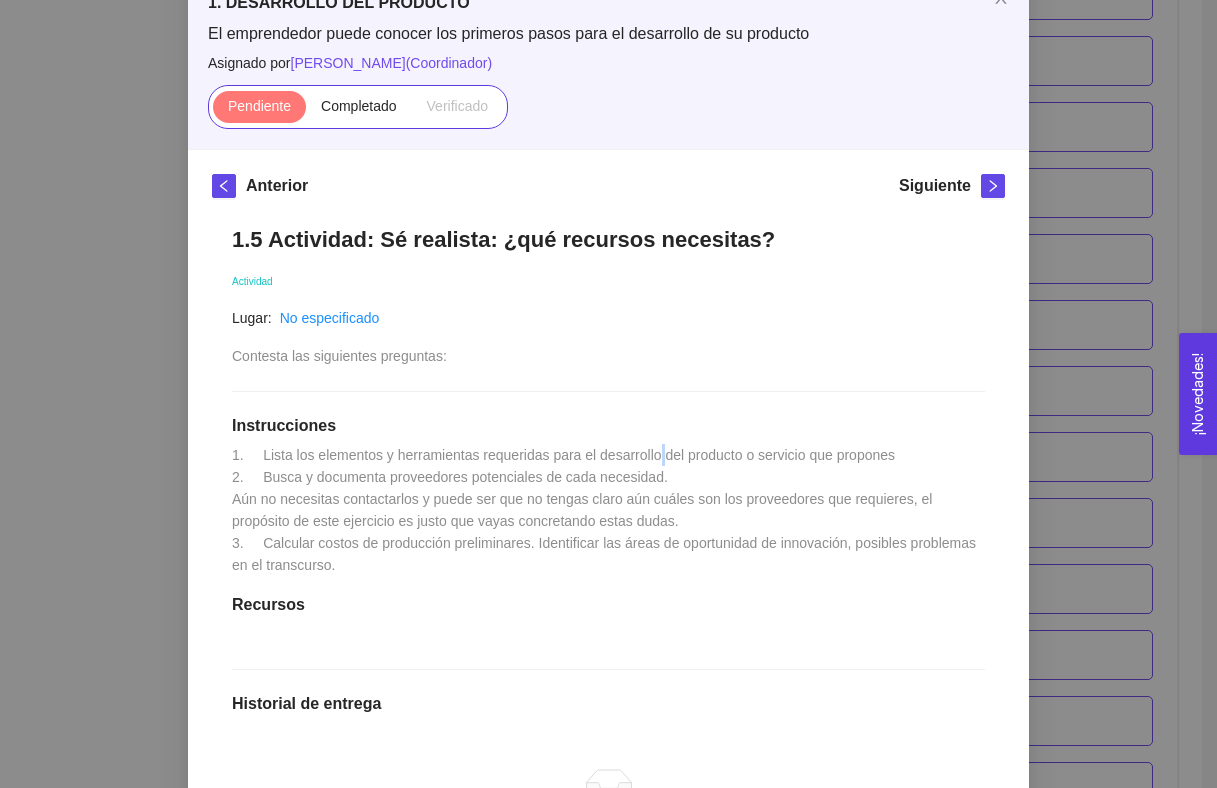 click on "1.	Lista los elementos y herramientas requeridas para el desarrollo del producto o servicio que propones
2.	Busca y documenta proveedores potenciales de cada necesidad.
Aún no necesitas contactarlos y puede ser que no tengas claro aún cuáles son los proveedores que requieres, el propósito de este ejercicio es justo que vayas concretando estas dudas.
3.	Calcular costos de producción preliminares. Identificar las áreas de oportunidad de innovación, posibles problemas en el transcurso." at bounding box center [606, 510] 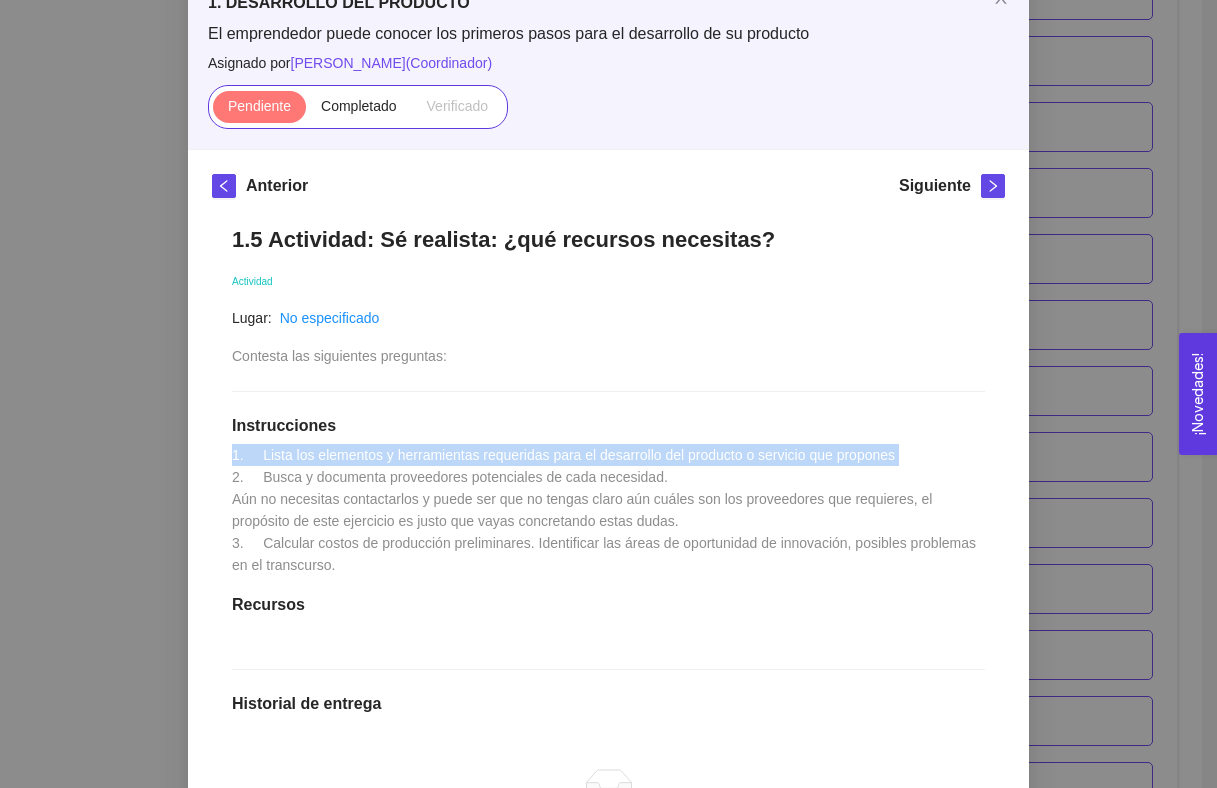 click on "1.	Lista los elementos y herramientas requeridas para el desarrollo del producto o servicio que propones
2.	Busca y documenta proveedores potenciales de cada necesidad.
Aún no necesitas contactarlos y puede ser que no tengas claro aún cuáles son los proveedores que requieres, el propósito de este ejercicio es justo que vayas concretando estas dudas.
3.	Calcular costos de producción preliminares. Identificar las áreas de oportunidad de innovación, posibles problemas en el transcurso." at bounding box center [606, 510] 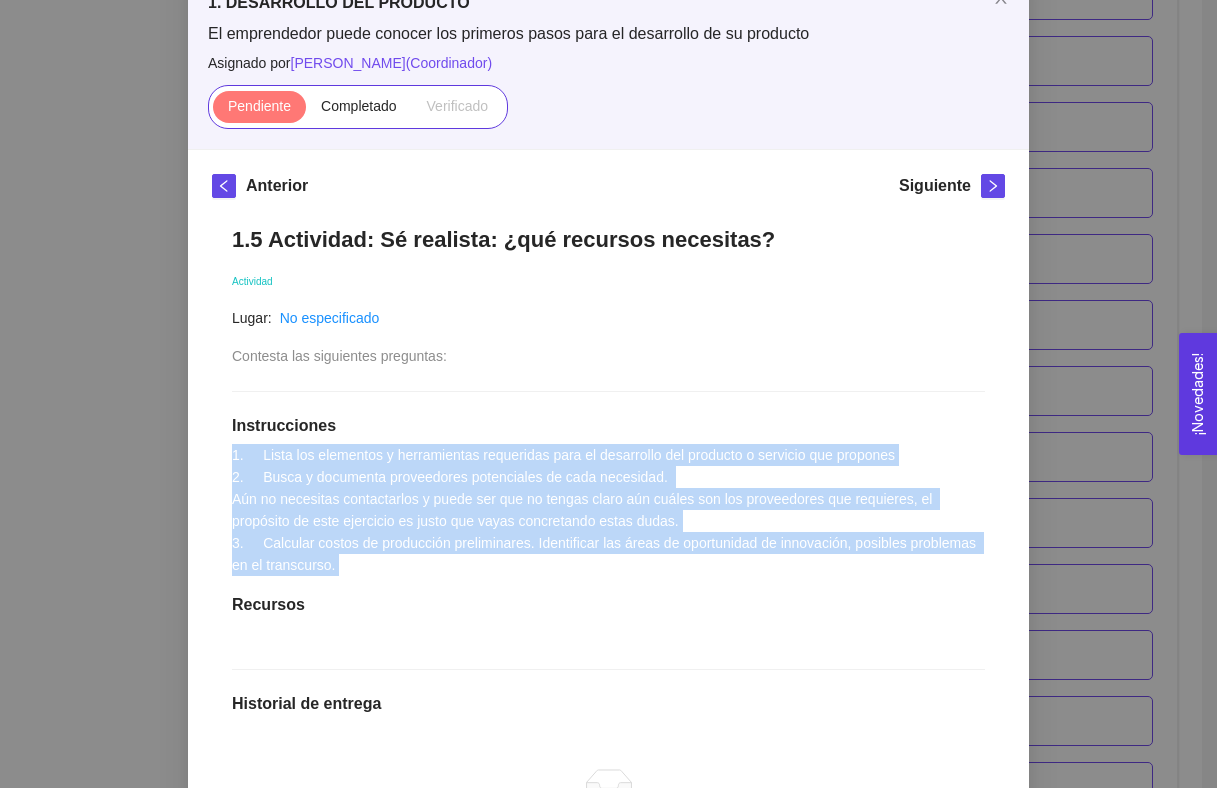 drag, startPoint x: 573, startPoint y: 608, endPoint x: 227, endPoint y: 454, distance: 378.72418 